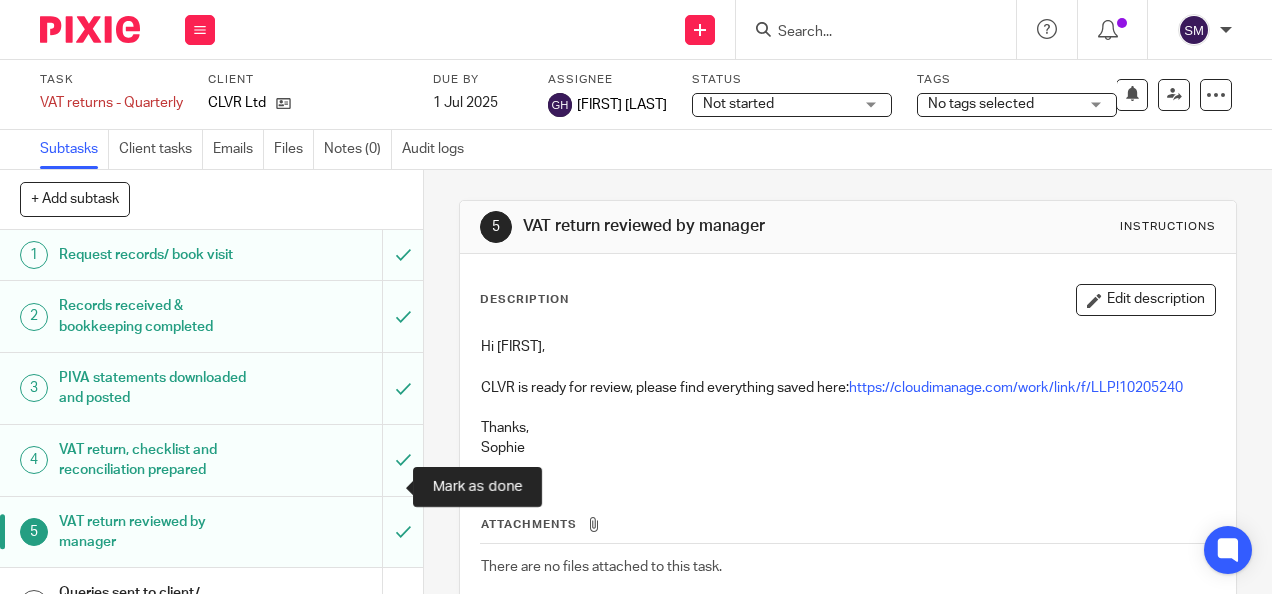 scroll, scrollTop: 0, scrollLeft: 0, axis: both 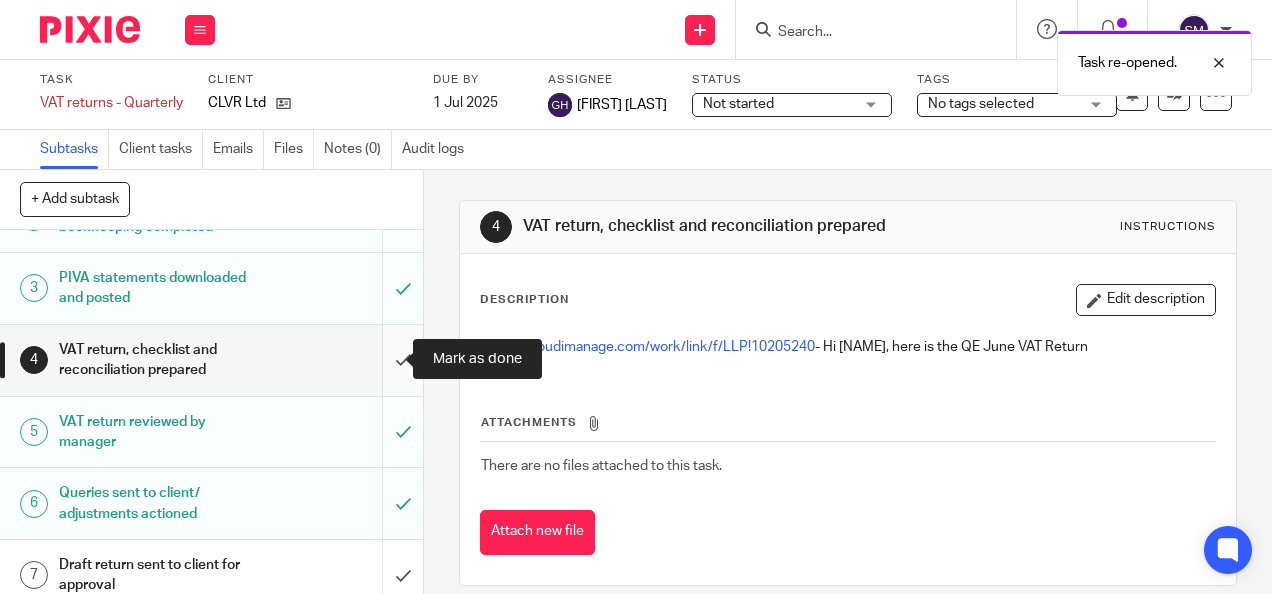 click at bounding box center [211, 360] 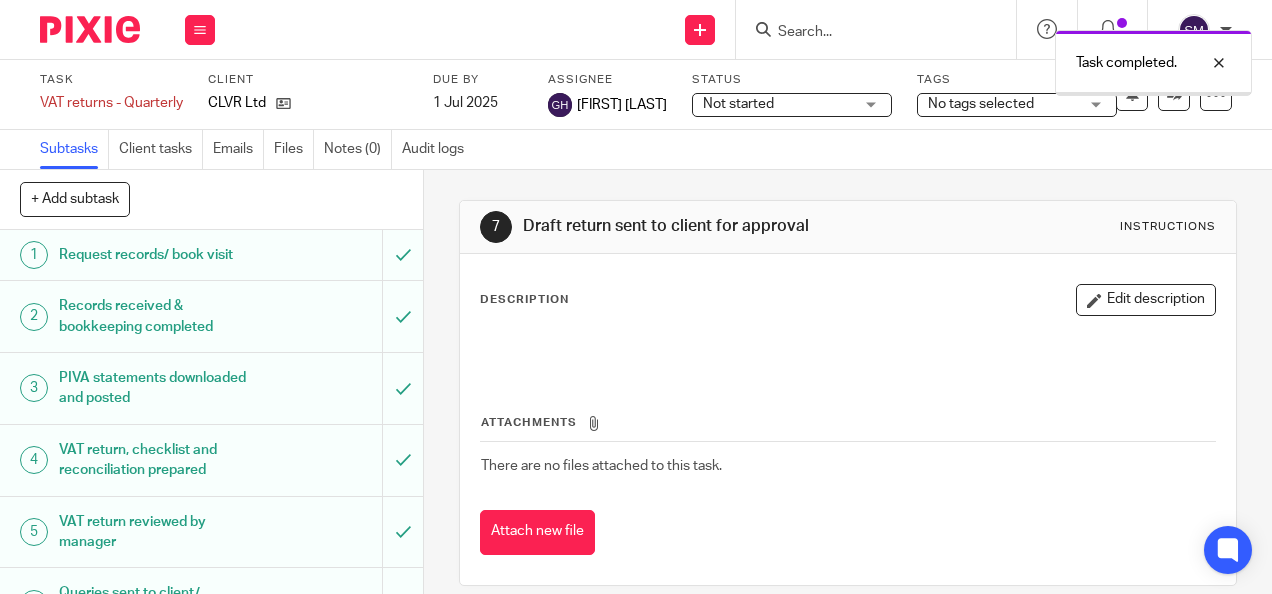 scroll, scrollTop: 0, scrollLeft: 0, axis: both 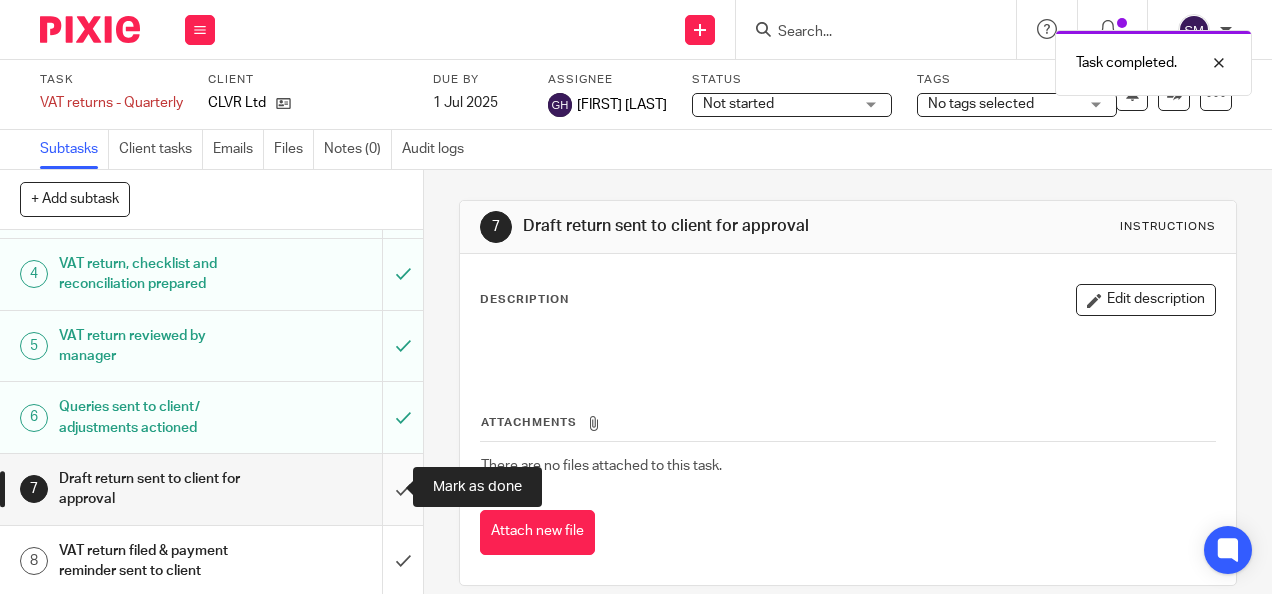 click at bounding box center [211, 489] 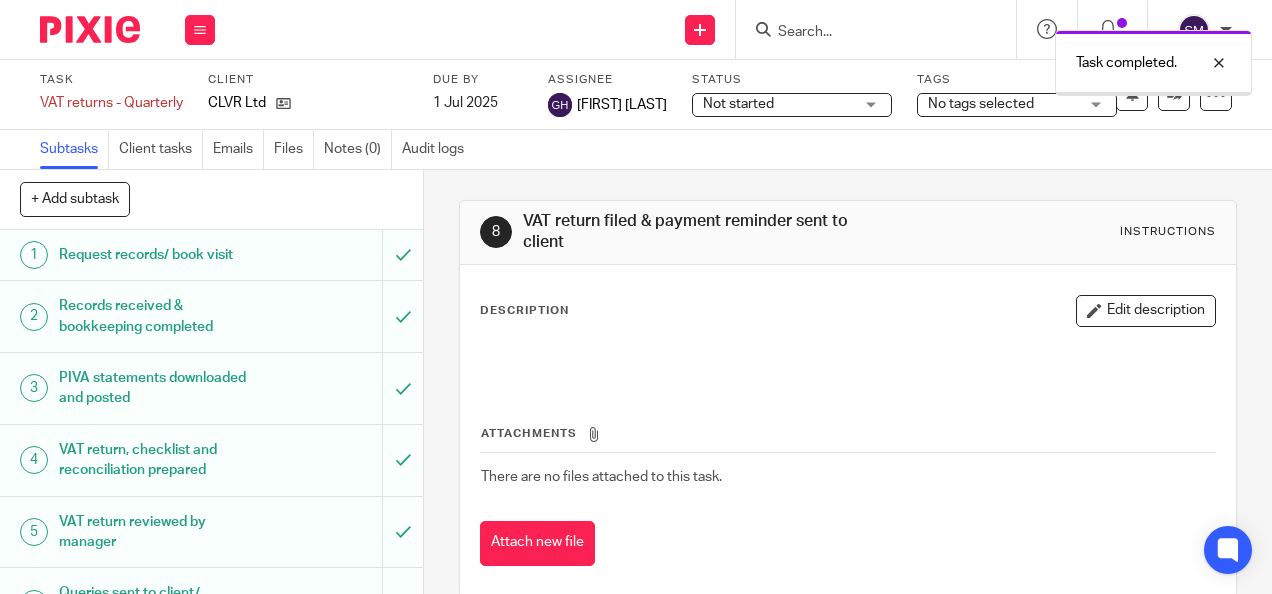 scroll, scrollTop: 0, scrollLeft: 0, axis: both 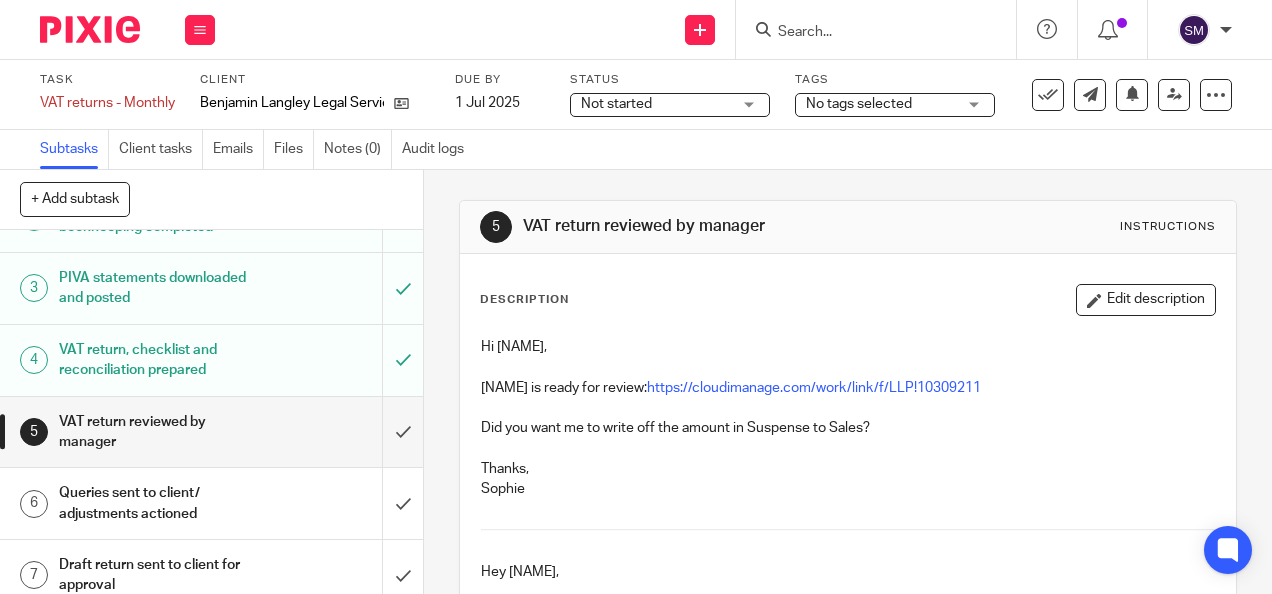 click on "VAT return reviewed by manager" at bounding box center [160, 432] 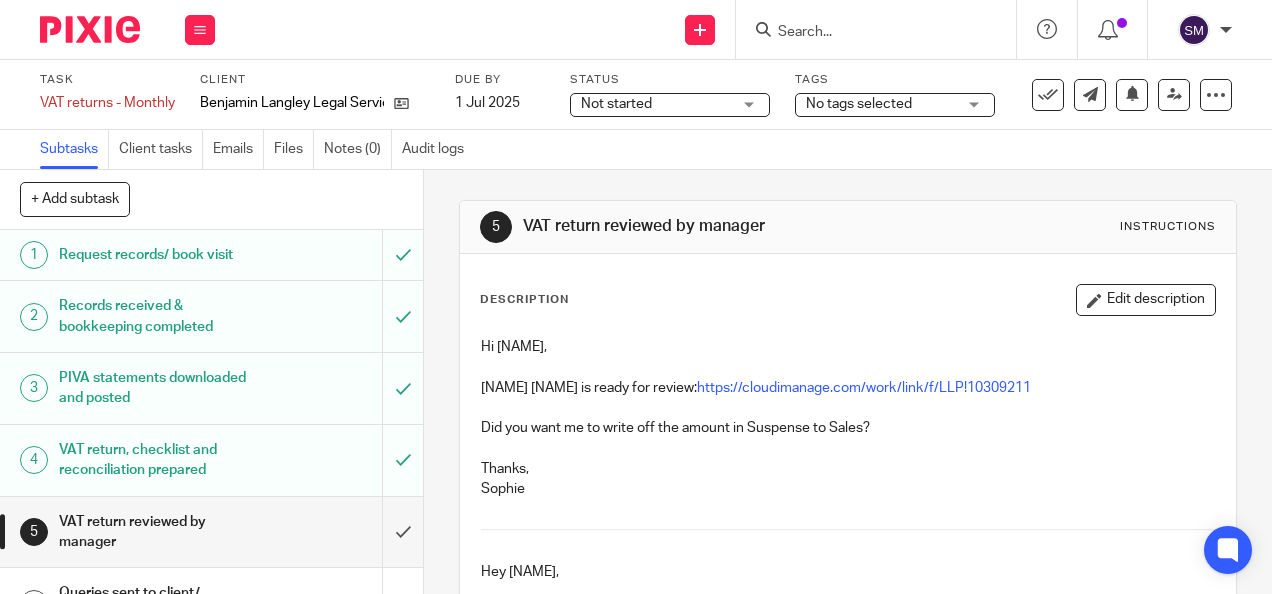 scroll, scrollTop: 0, scrollLeft: 0, axis: both 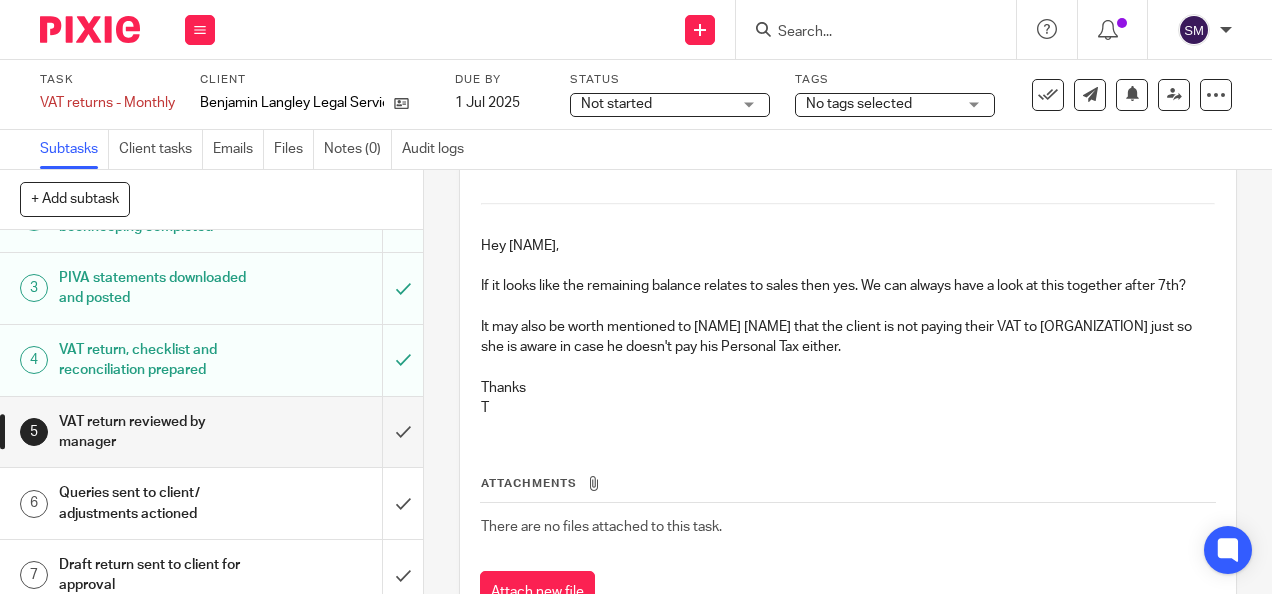 click on "VAT return, checklist and reconciliation prepared" at bounding box center [160, 360] 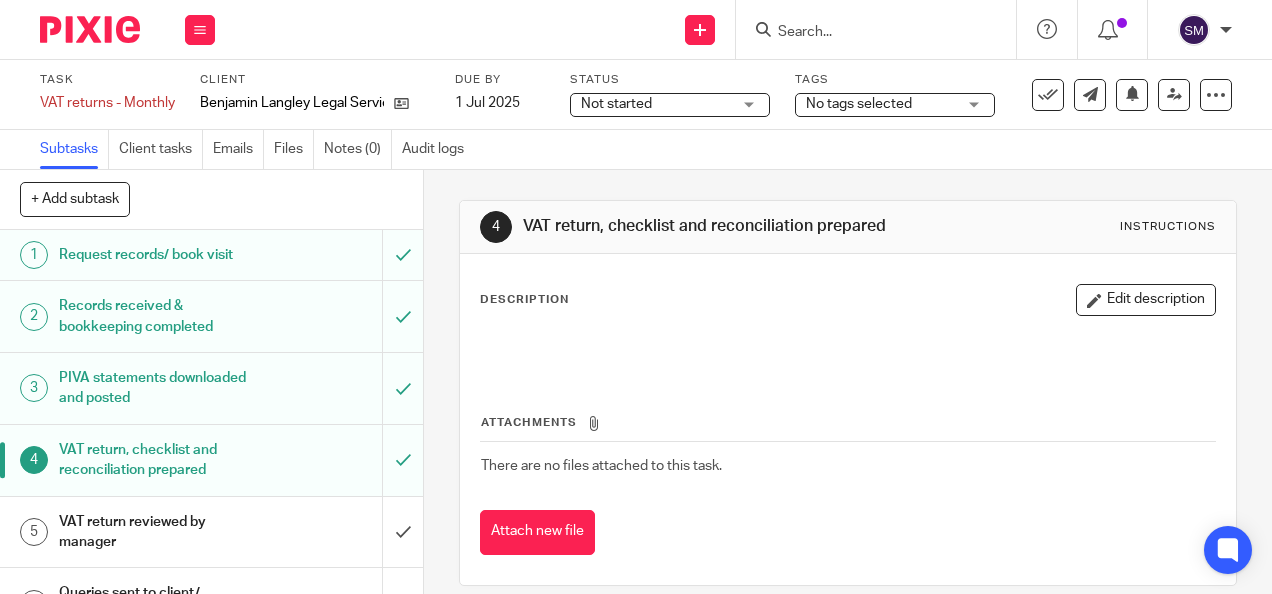 scroll, scrollTop: 0, scrollLeft: 0, axis: both 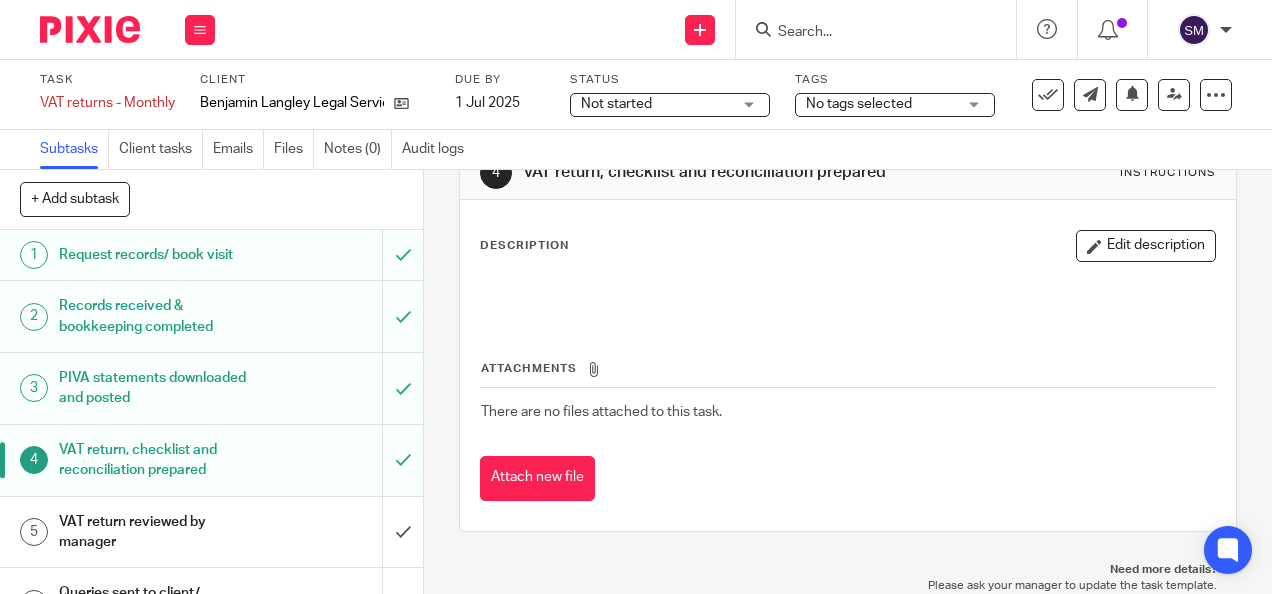 click on "VAT return reviewed by manager" at bounding box center [160, 532] 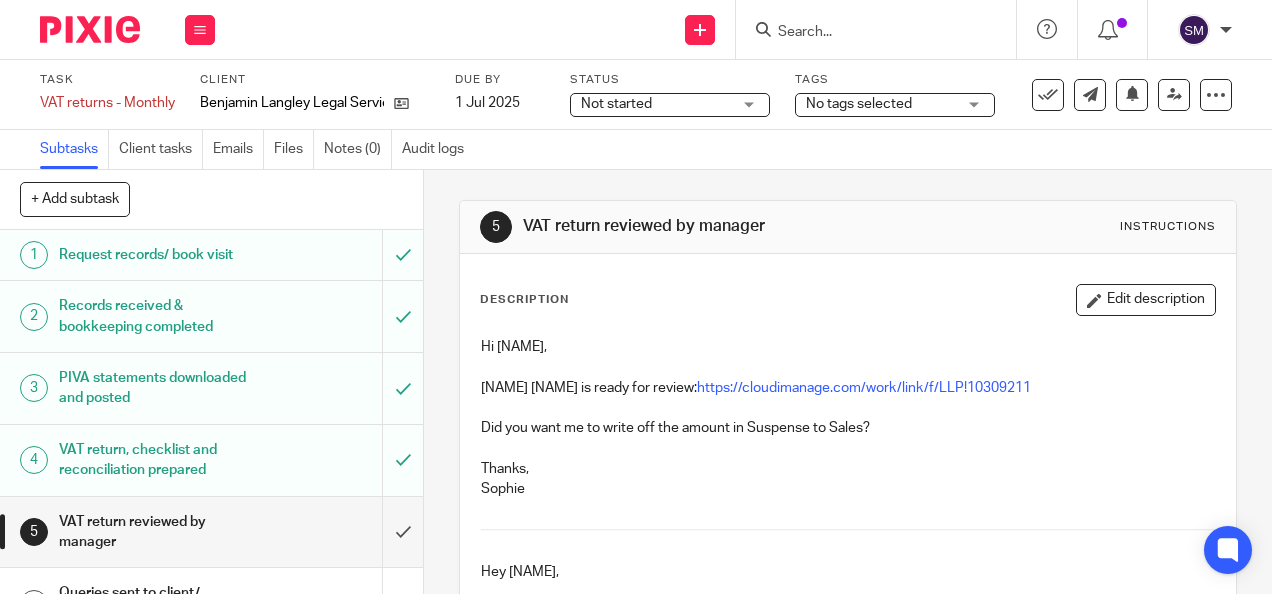 scroll, scrollTop: 0, scrollLeft: 0, axis: both 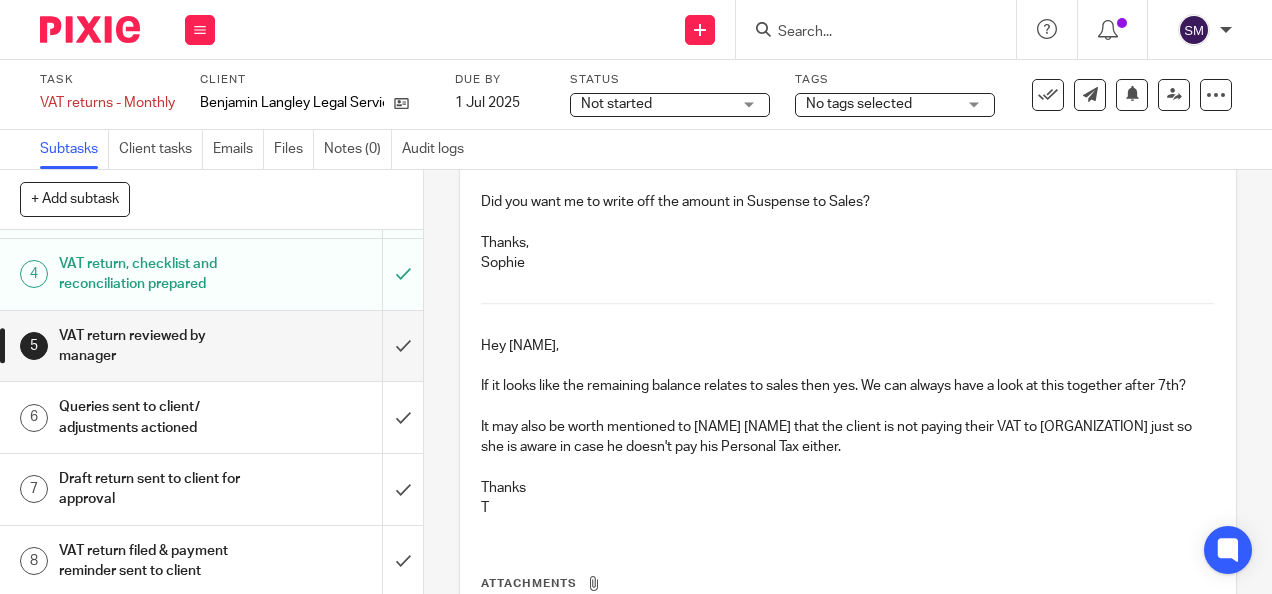 click on "6
Queries sent to client/ adjustments actioned" at bounding box center [191, 417] 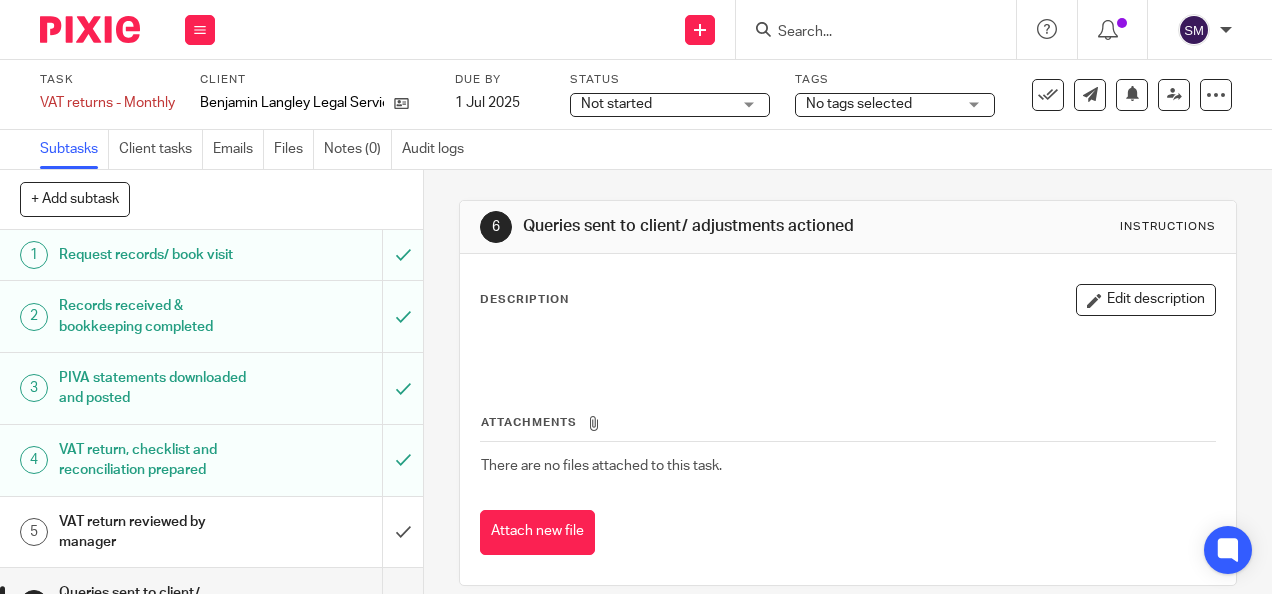 scroll, scrollTop: 0, scrollLeft: 0, axis: both 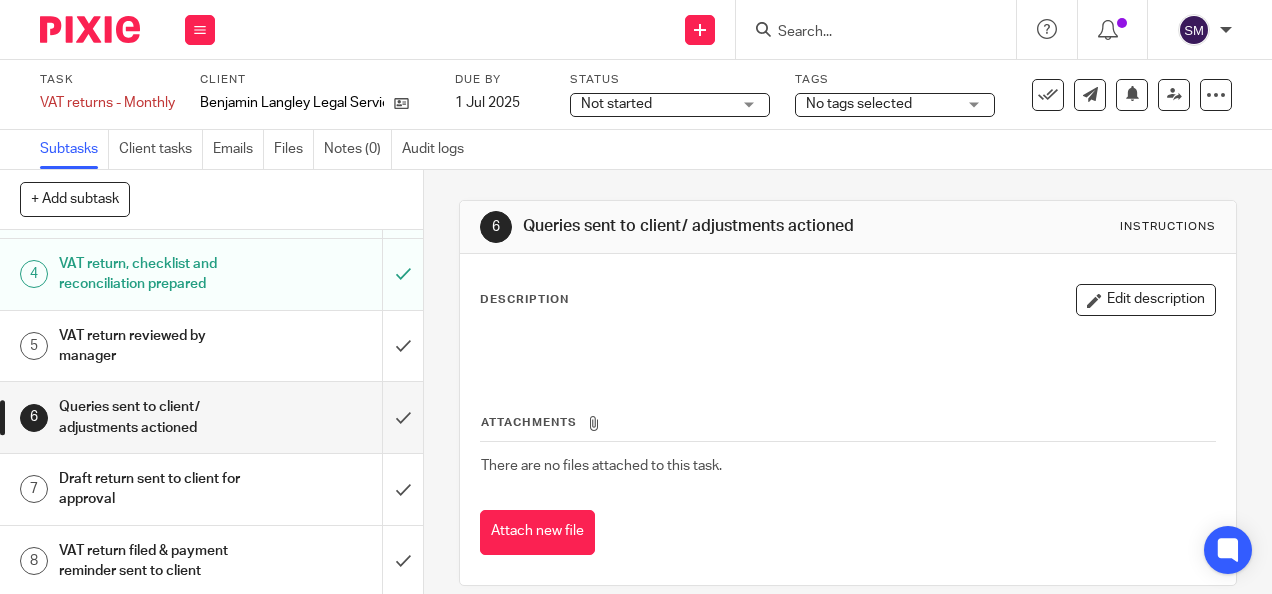 click on "VAT return reviewed by manager" at bounding box center [160, 346] 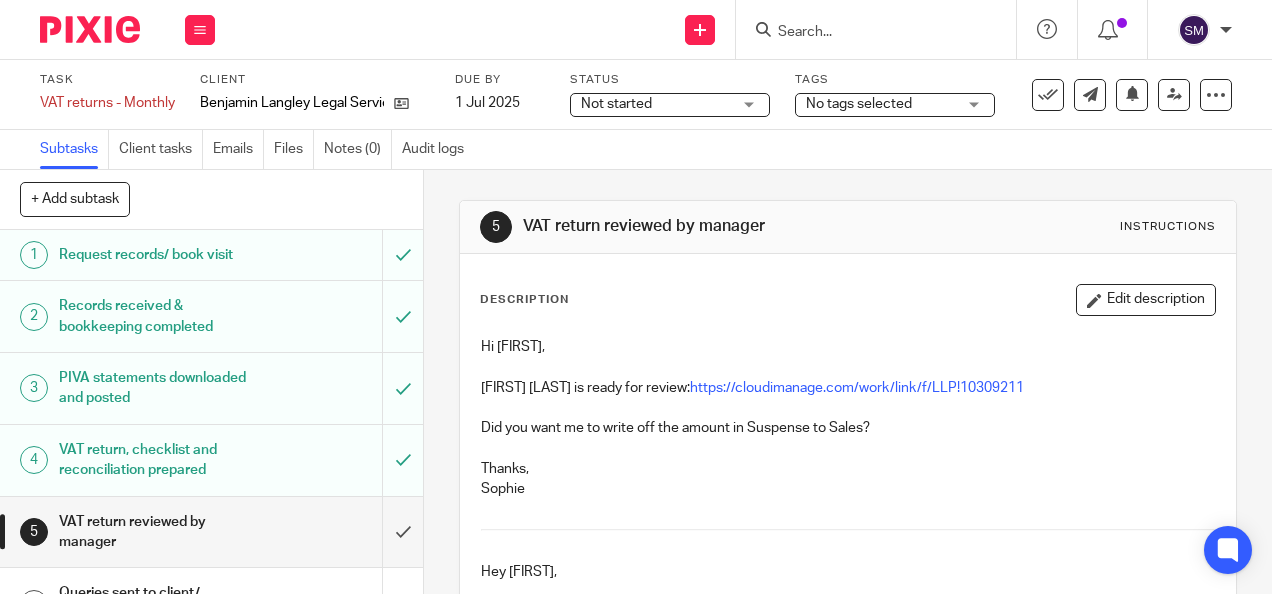 scroll, scrollTop: 0, scrollLeft: 0, axis: both 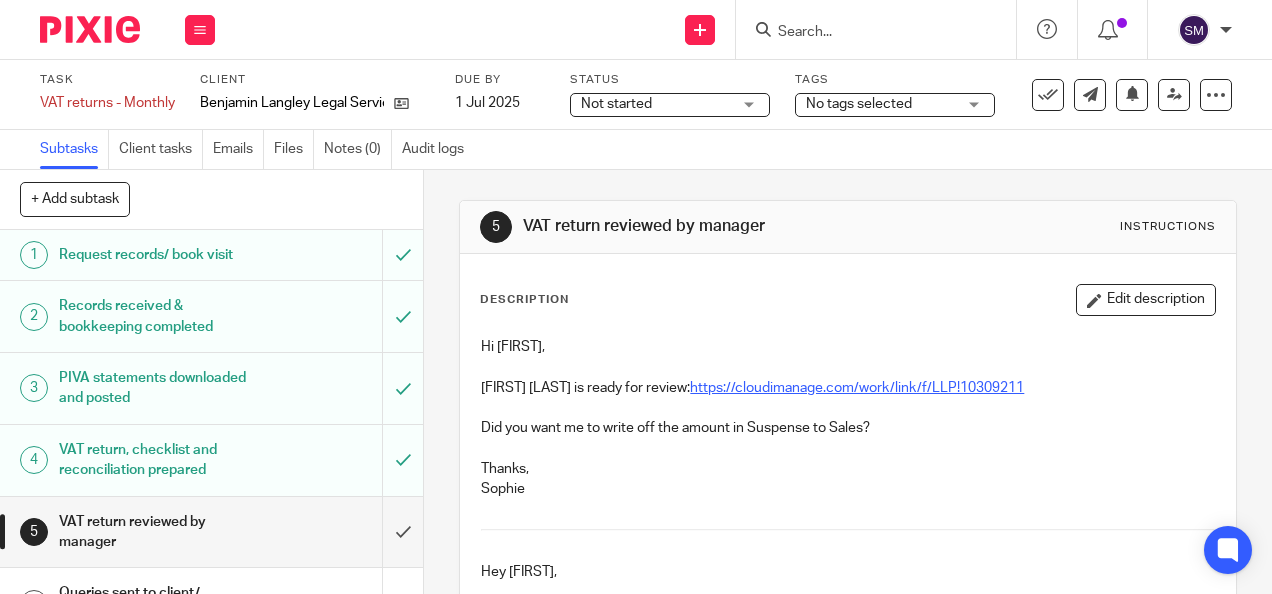 click on "https://cloudimanage.com/work/link/f/LLP!10309211" at bounding box center (857, 388) 